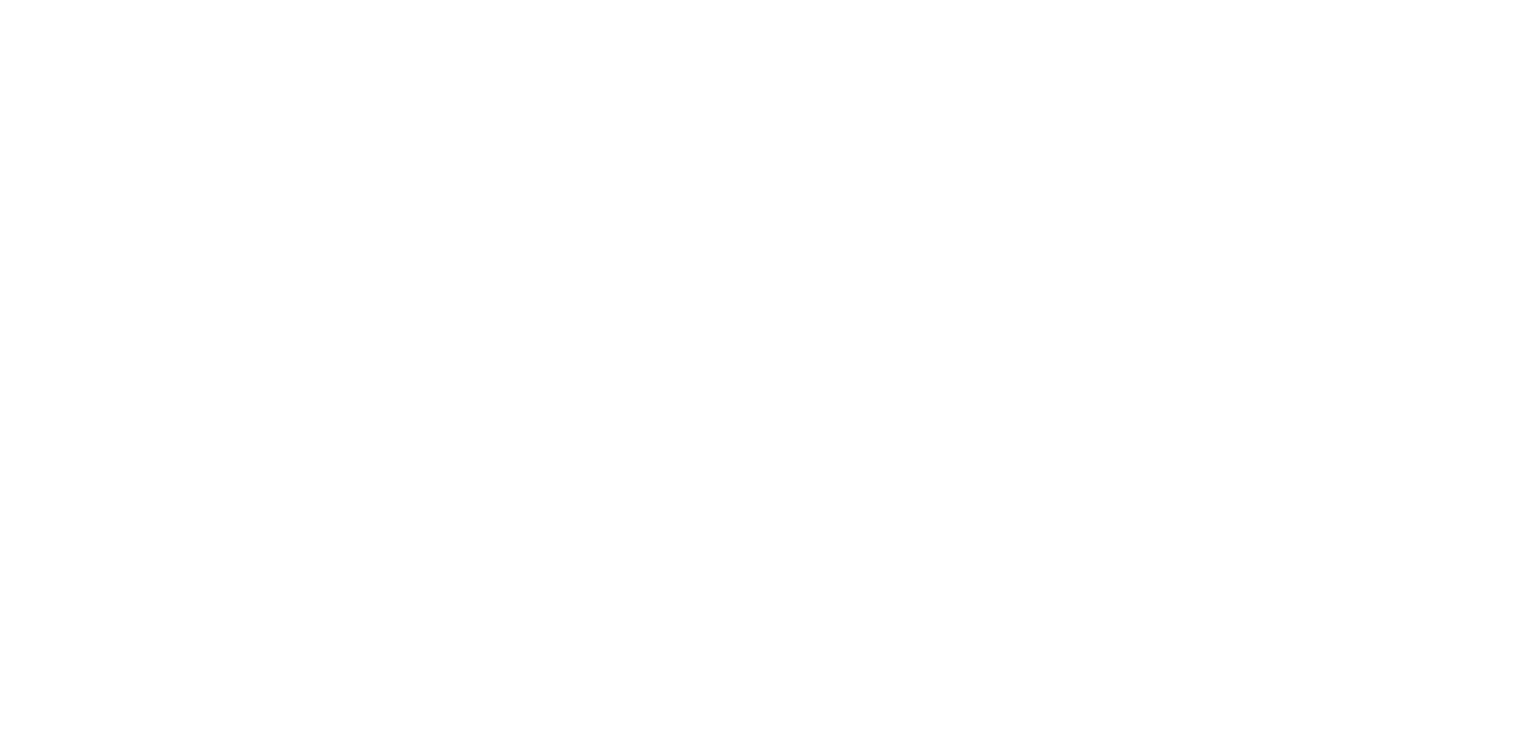 scroll, scrollTop: 0, scrollLeft: 0, axis: both 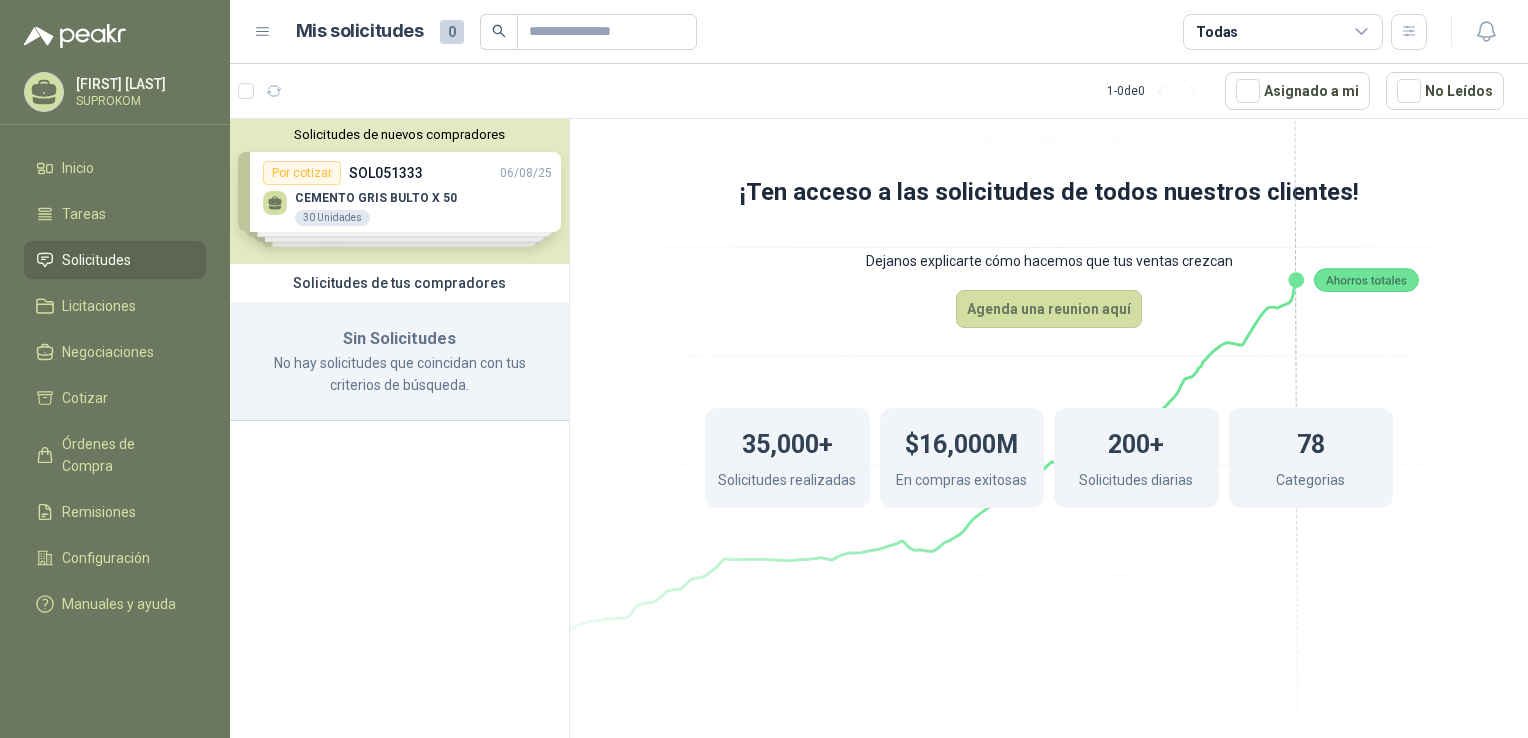 click on "Solicitudes de nuevos compradores Por cotizar SOL051333 06/08/25 CEMENTO GRIS BULTO X 50 30 Unidades Por cotizar SOL051332 06/08/25 ACT-BOMBA FUMIGADORA STHILL 1 Unidades Por cotizar SOL051330 06/08/25 DESINCRUSTANTE OXCIP X GALON 27 Unidades Por cotizar SOL051324 06/08/25 PULIDORA DEWALD 7" 2700W 8500 RPM 1 UND  ¿Quieres recibir cientos de solicitudes de compra como estas todos los días? Agenda una reunión" at bounding box center [399, 191] 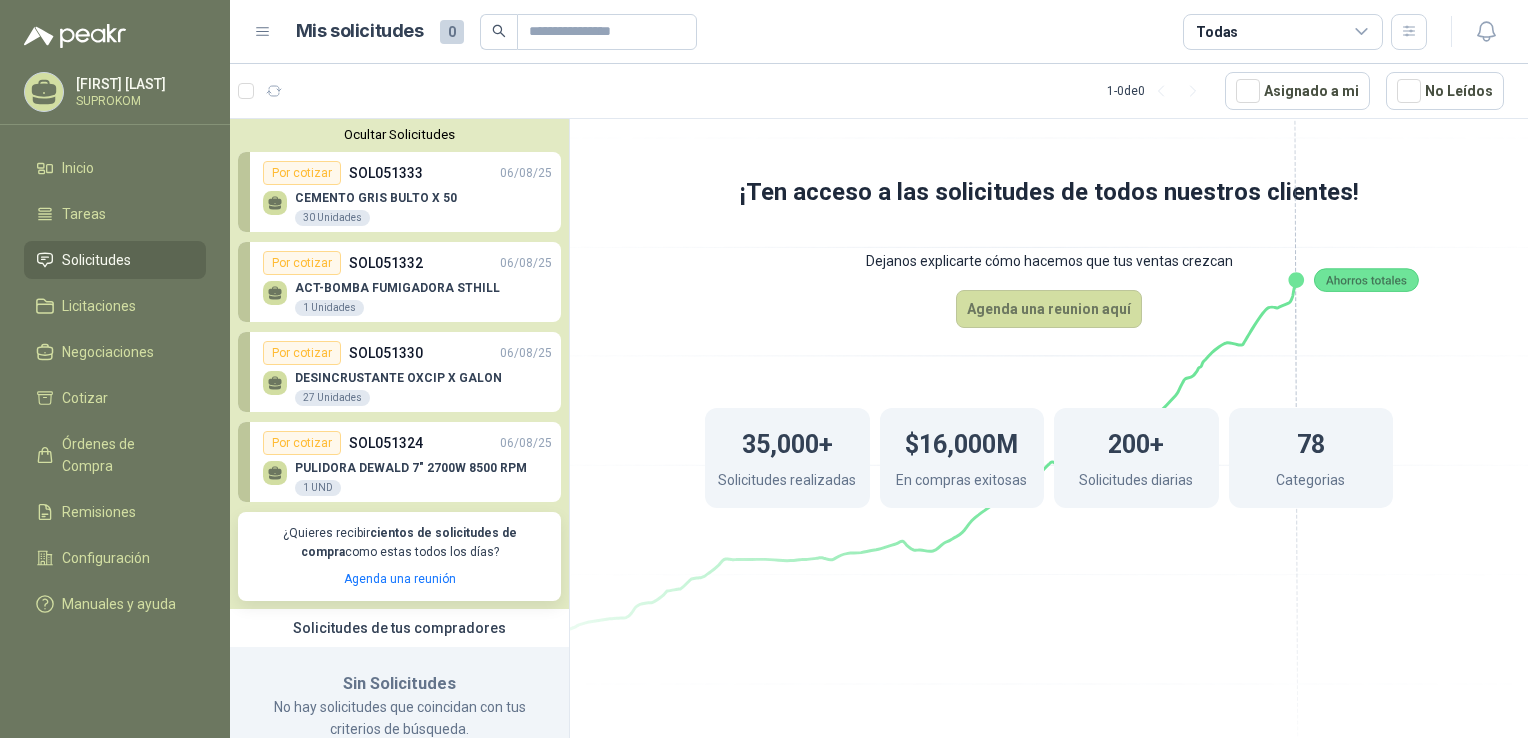 click on "Por cotizar" at bounding box center (302, 353) 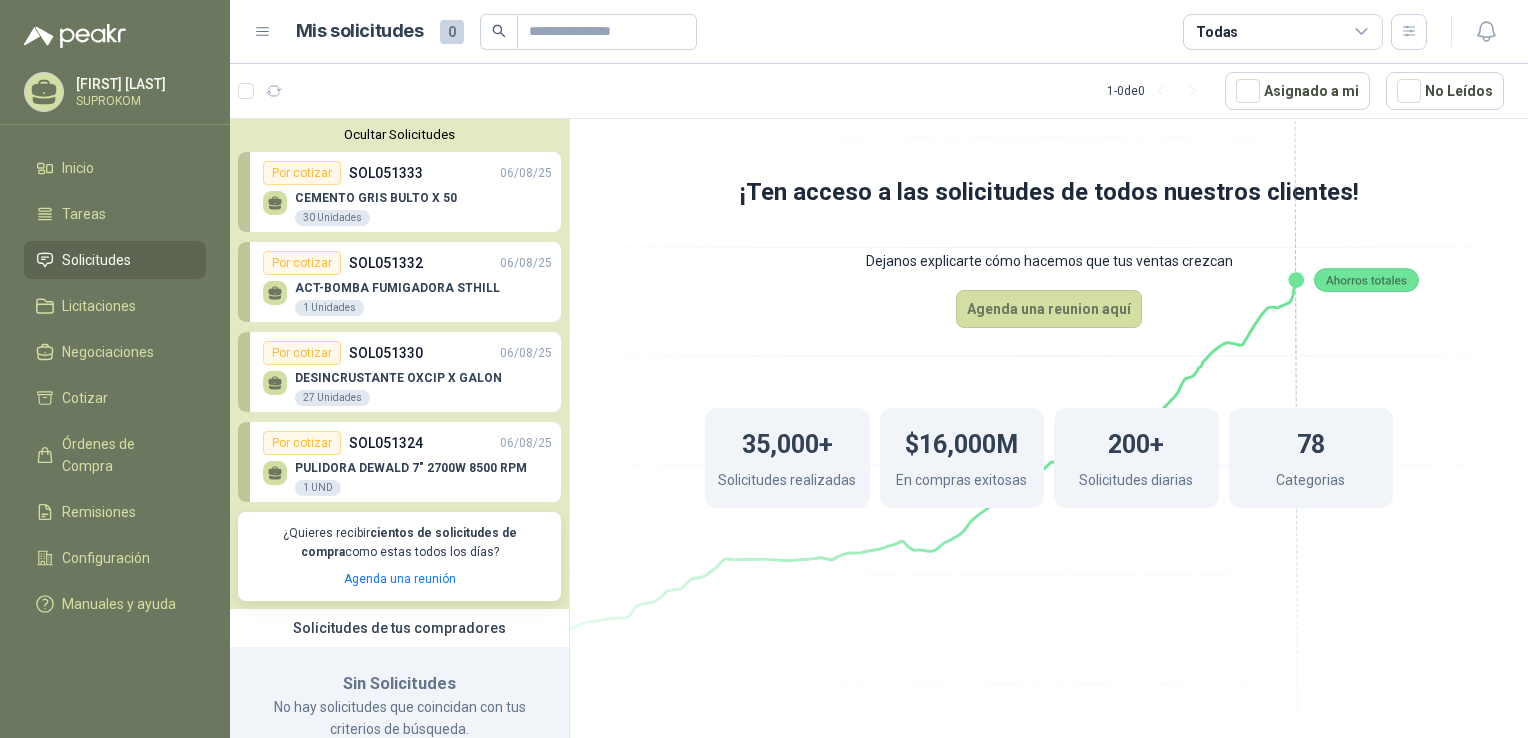 click on "27   Unidades" at bounding box center [332, 398] 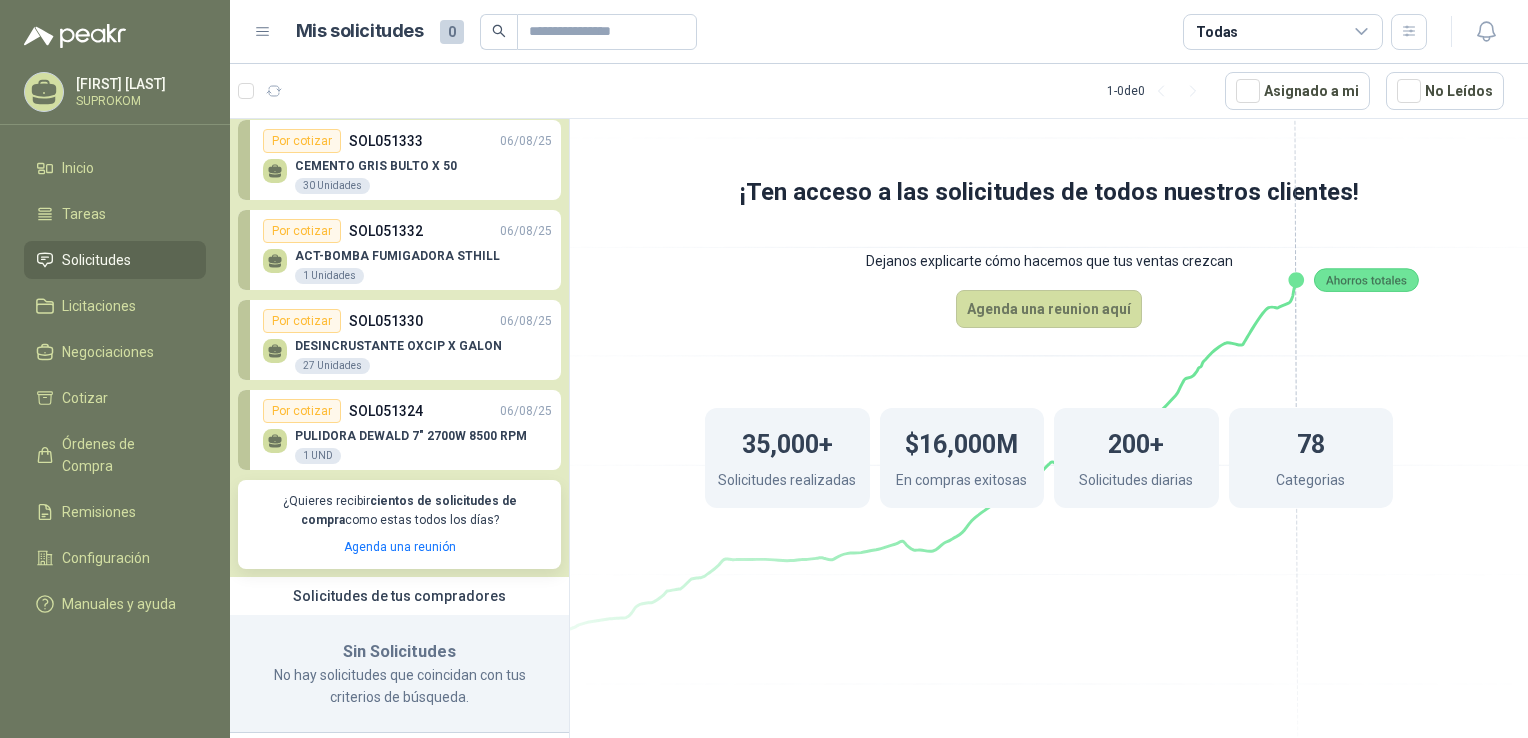 scroll, scrollTop: 48, scrollLeft: 0, axis: vertical 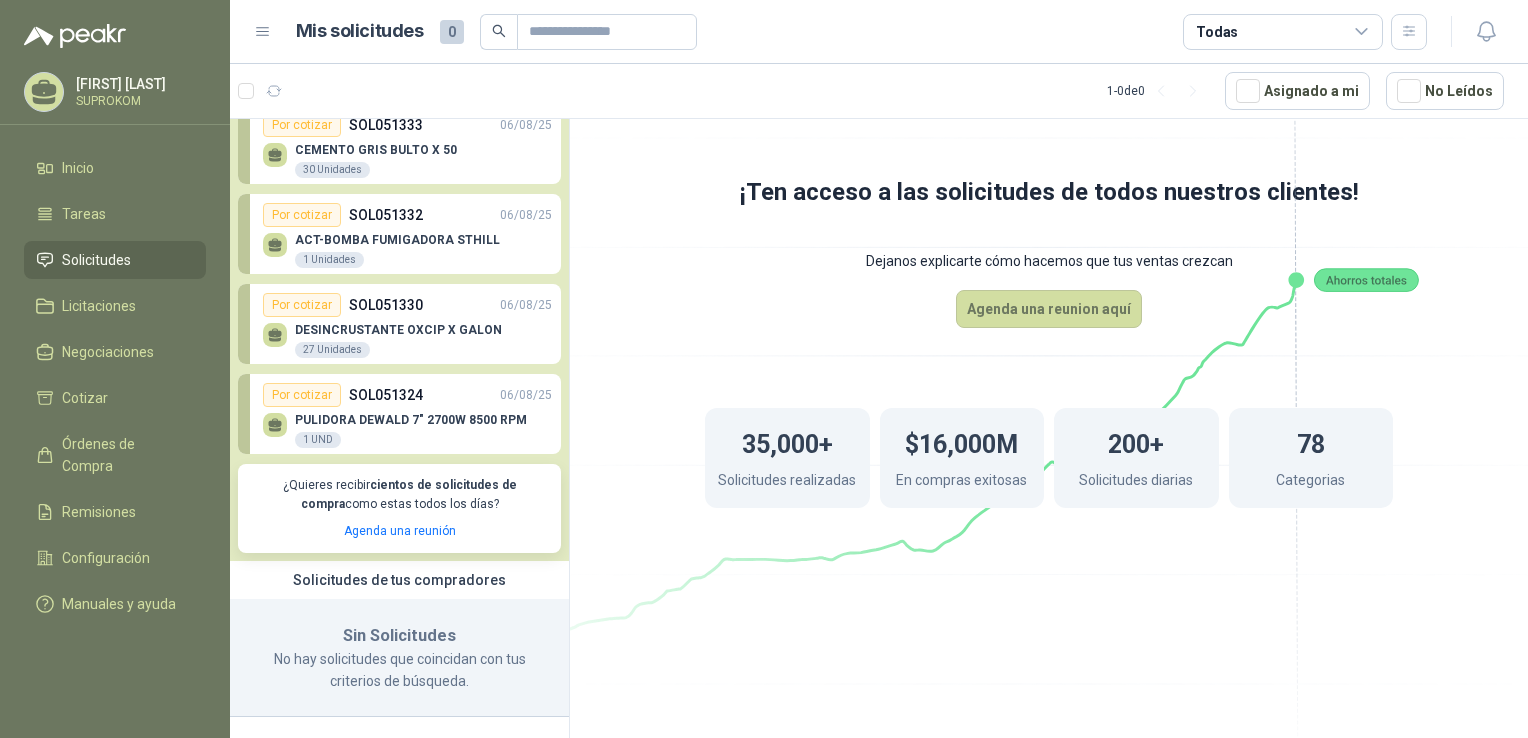 click on "PULIDORA DEWALD 7" 2700W 8500 RPM" at bounding box center [411, 420] 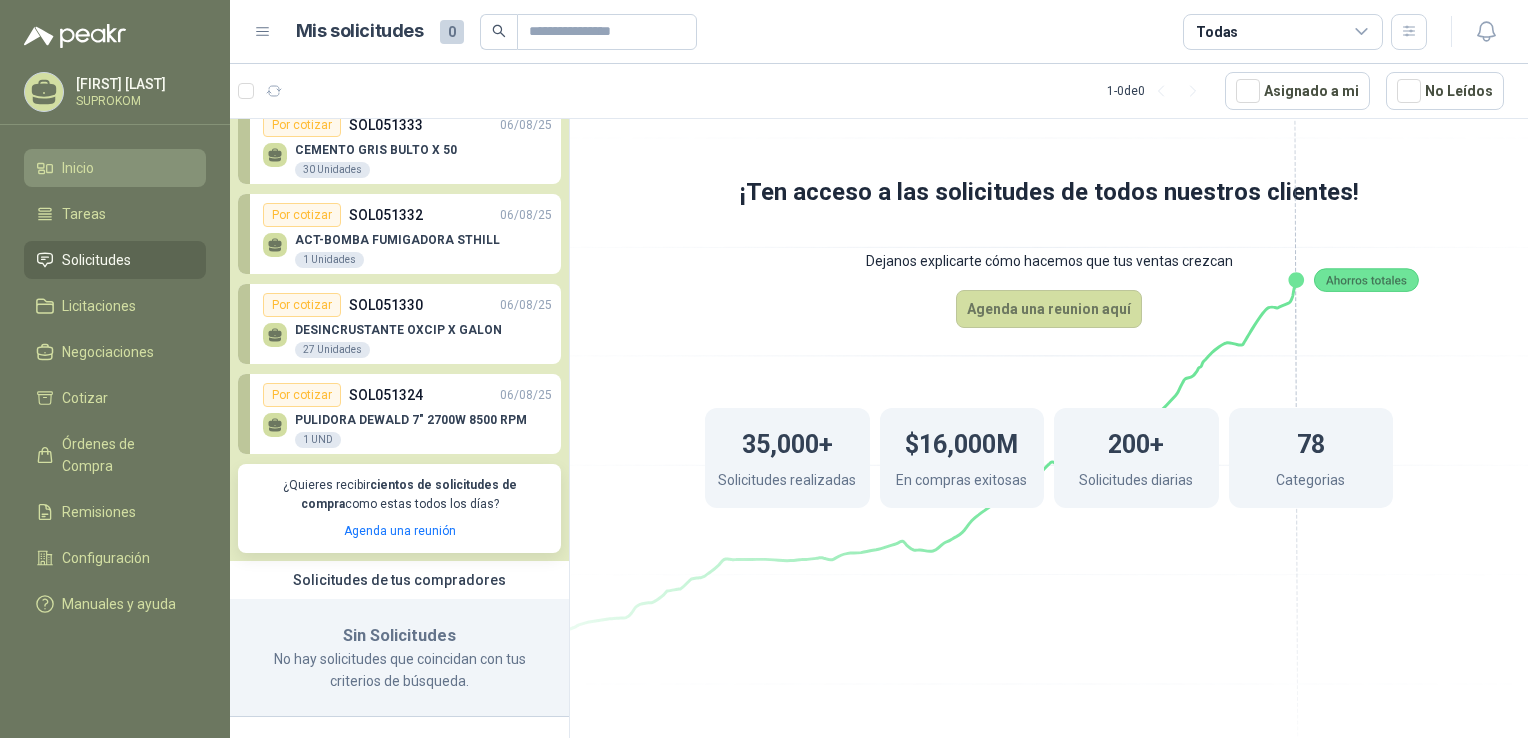 click on "Inicio" at bounding box center [115, 168] 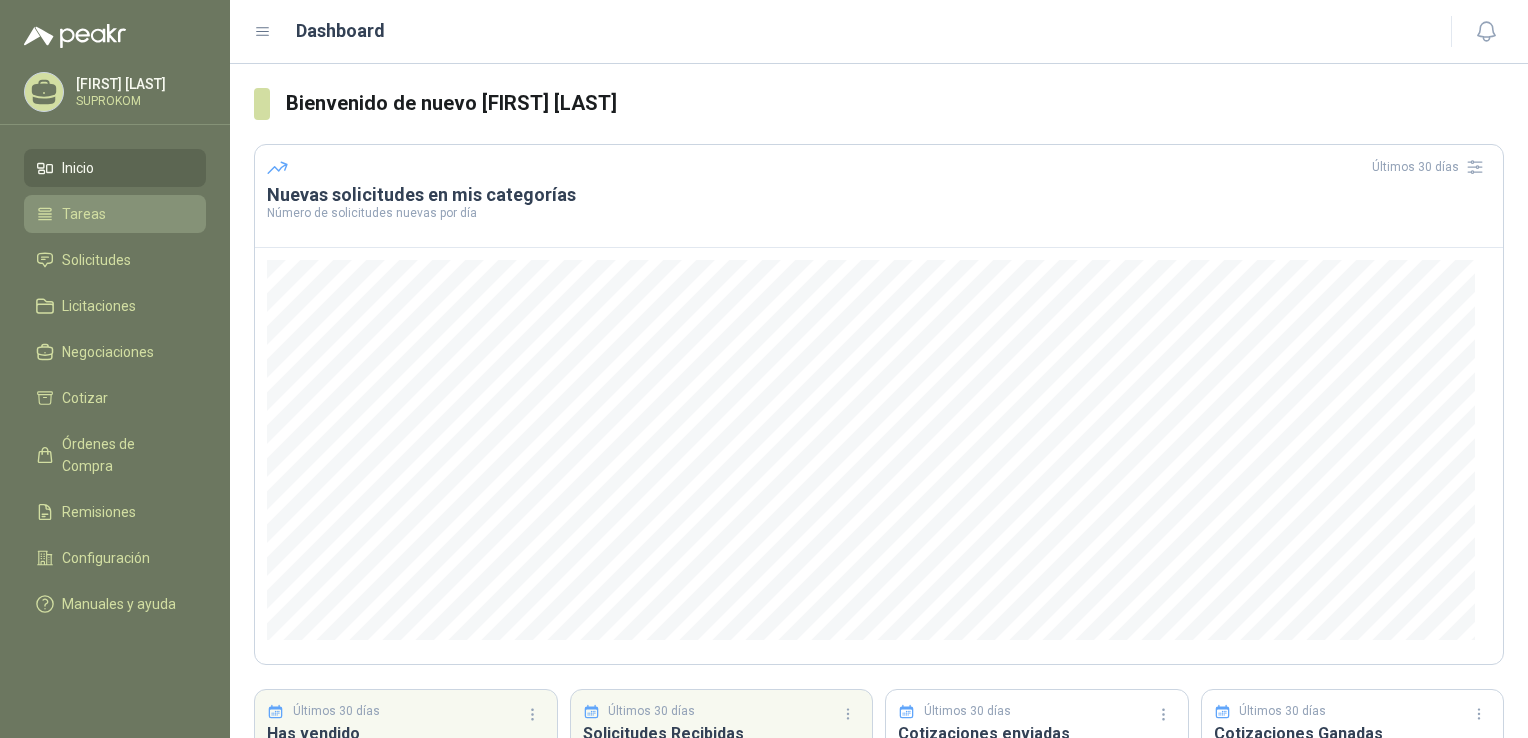 click on "Tareas" at bounding box center [115, 214] 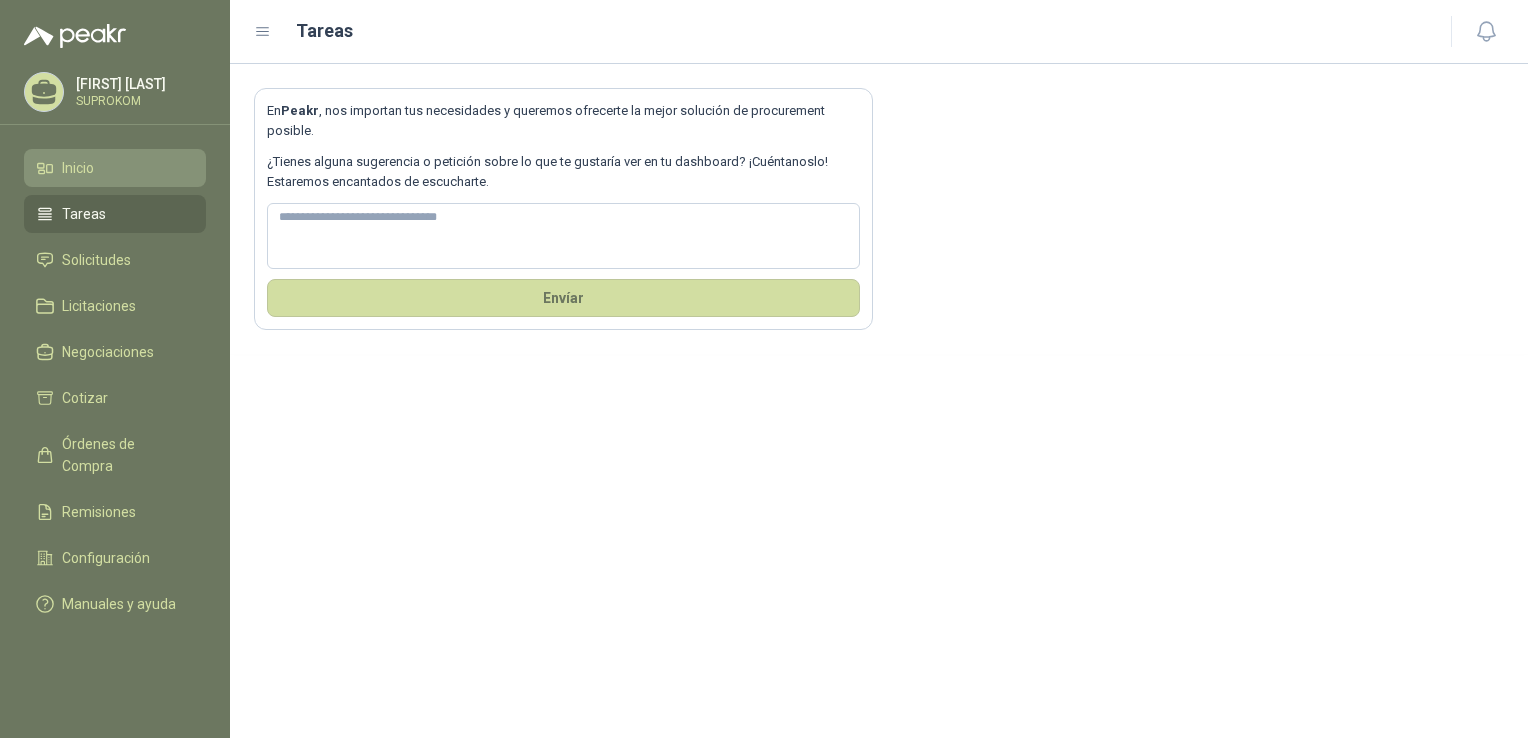 click on "Inicio" at bounding box center [78, 168] 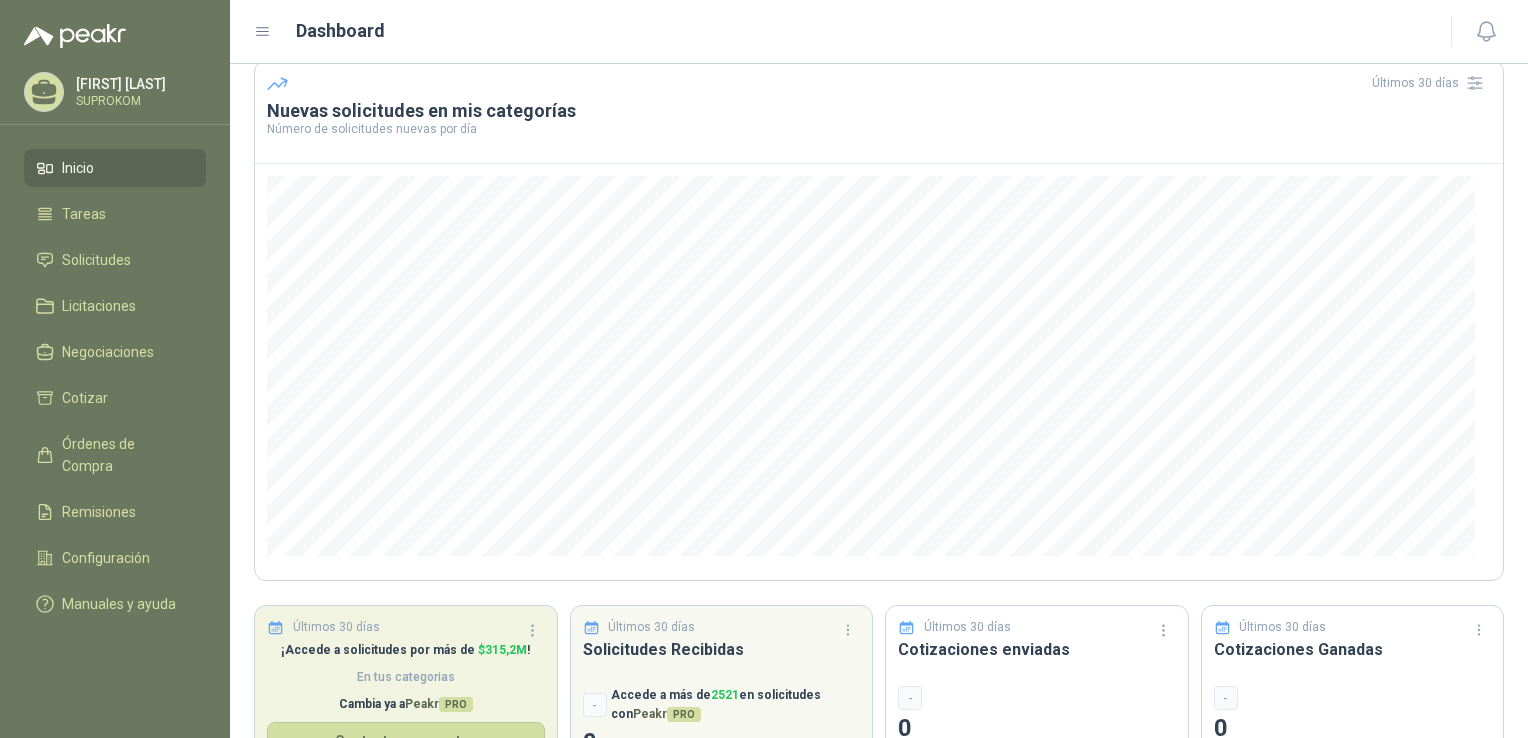 scroll, scrollTop: 0, scrollLeft: 0, axis: both 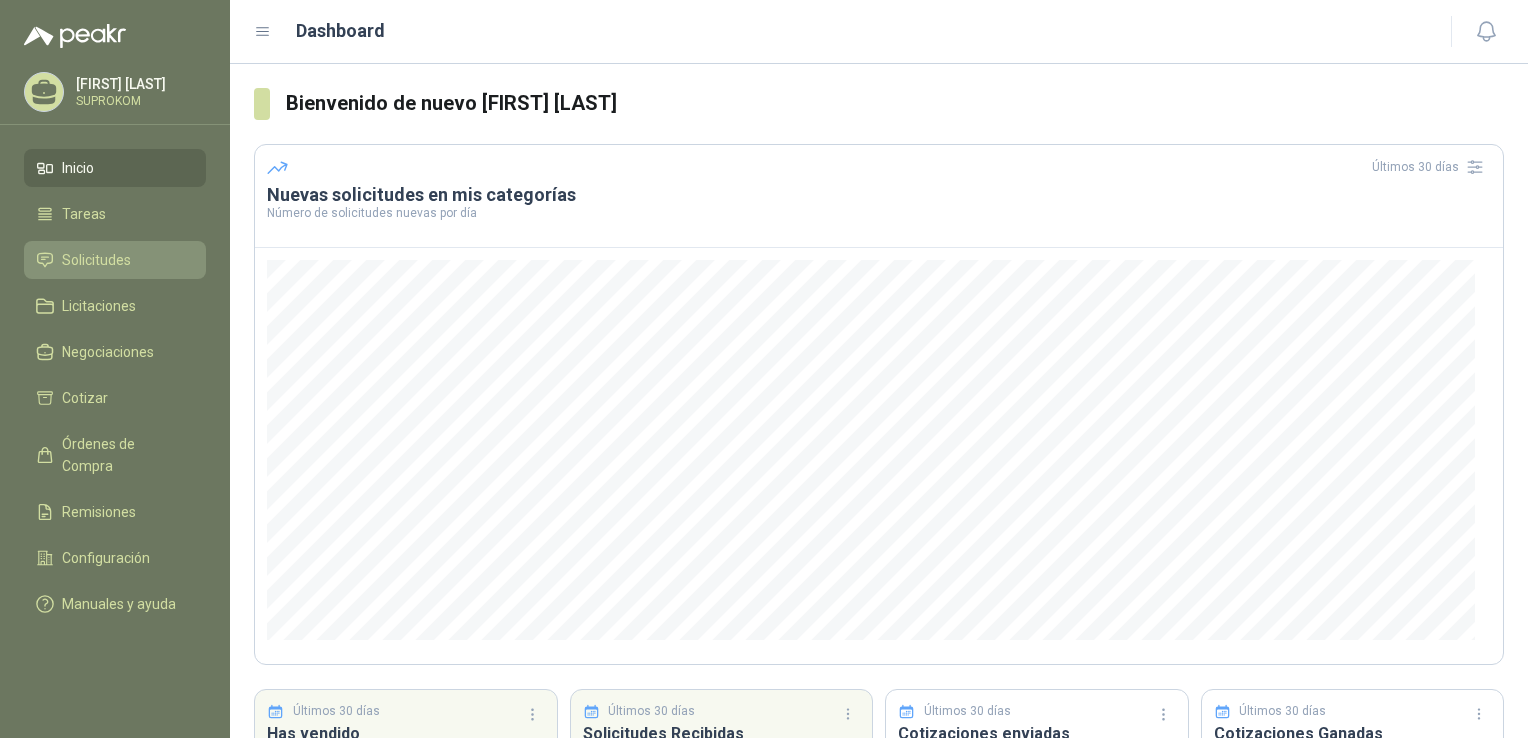 click on "Solicitudes" at bounding box center [96, 260] 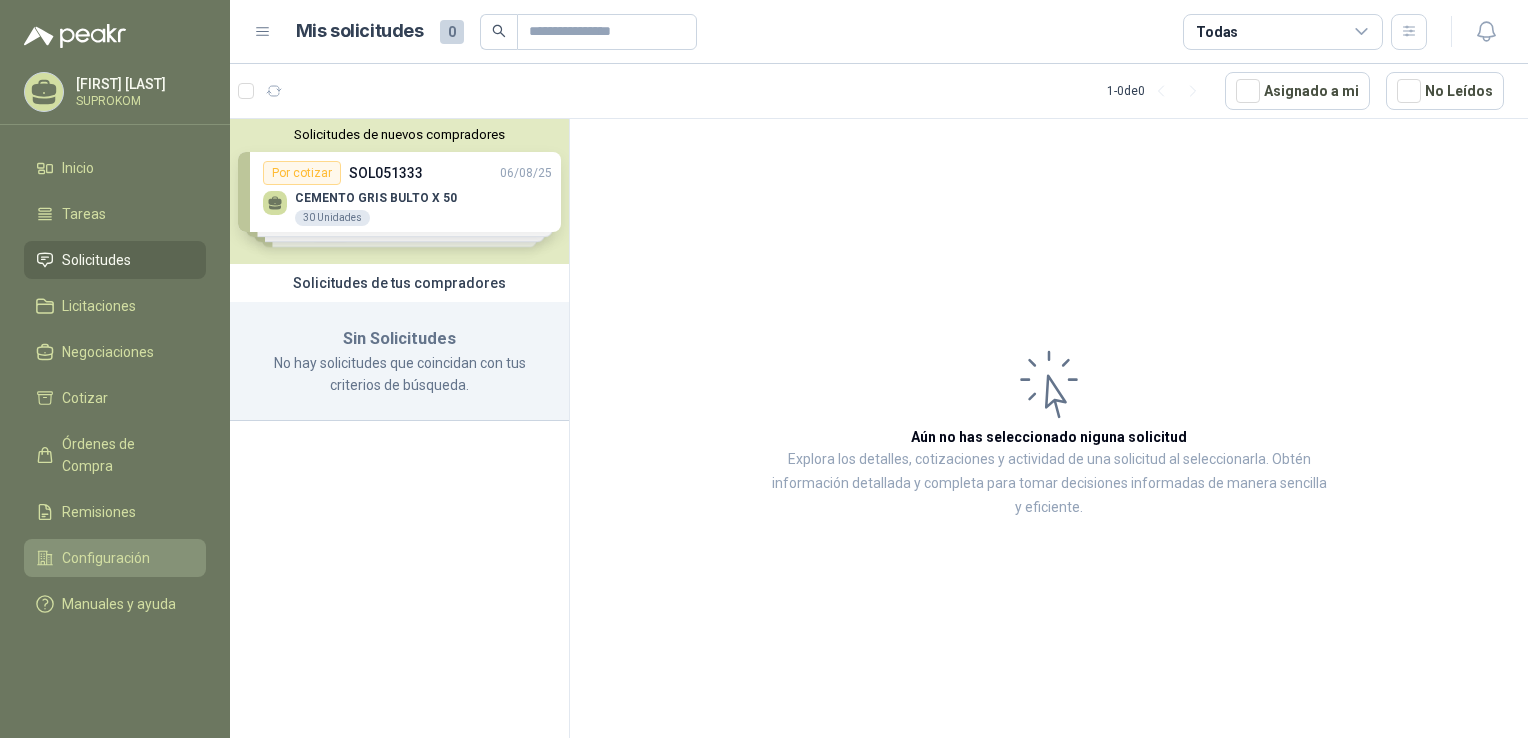 click on "Configuración" at bounding box center (106, 558) 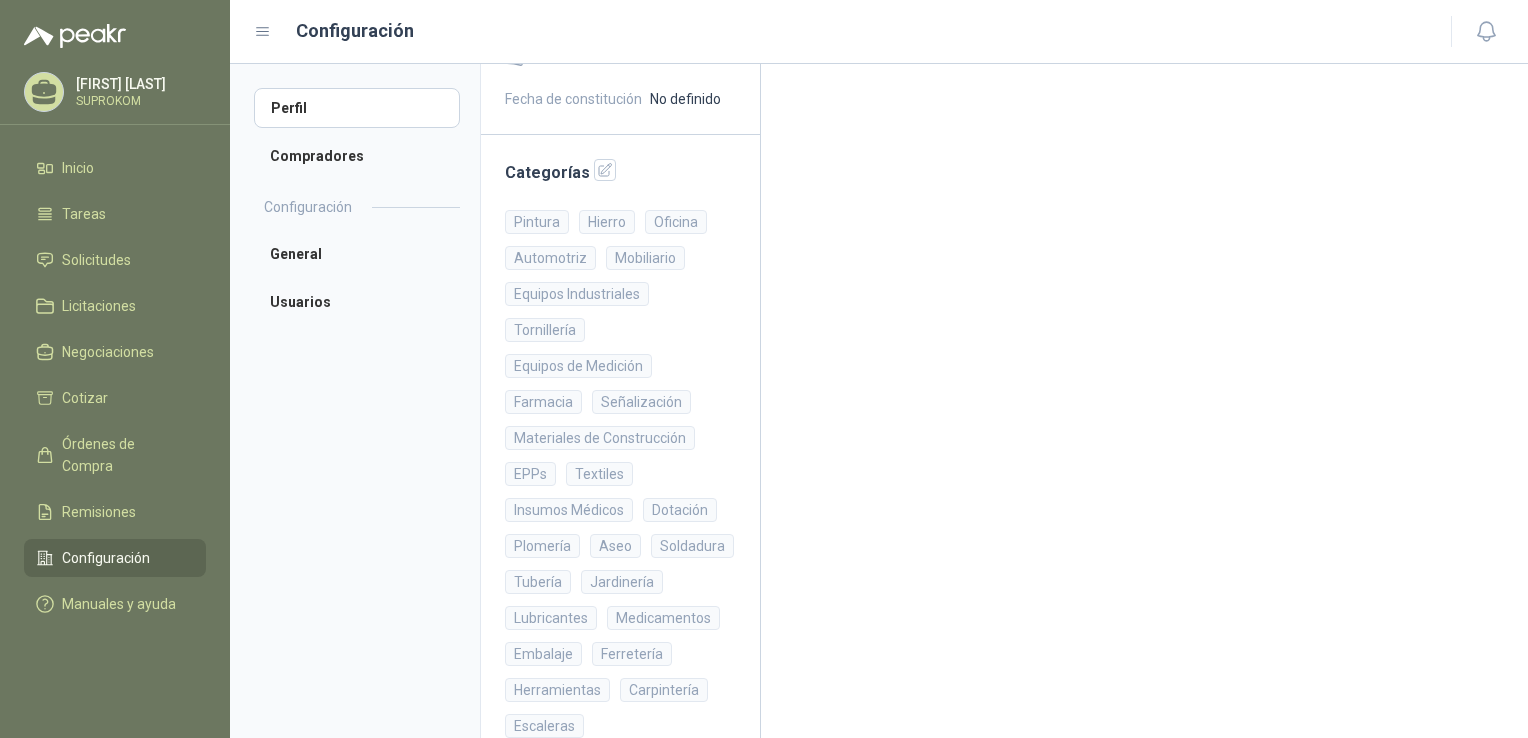 scroll, scrollTop: 420, scrollLeft: 0, axis: vertical 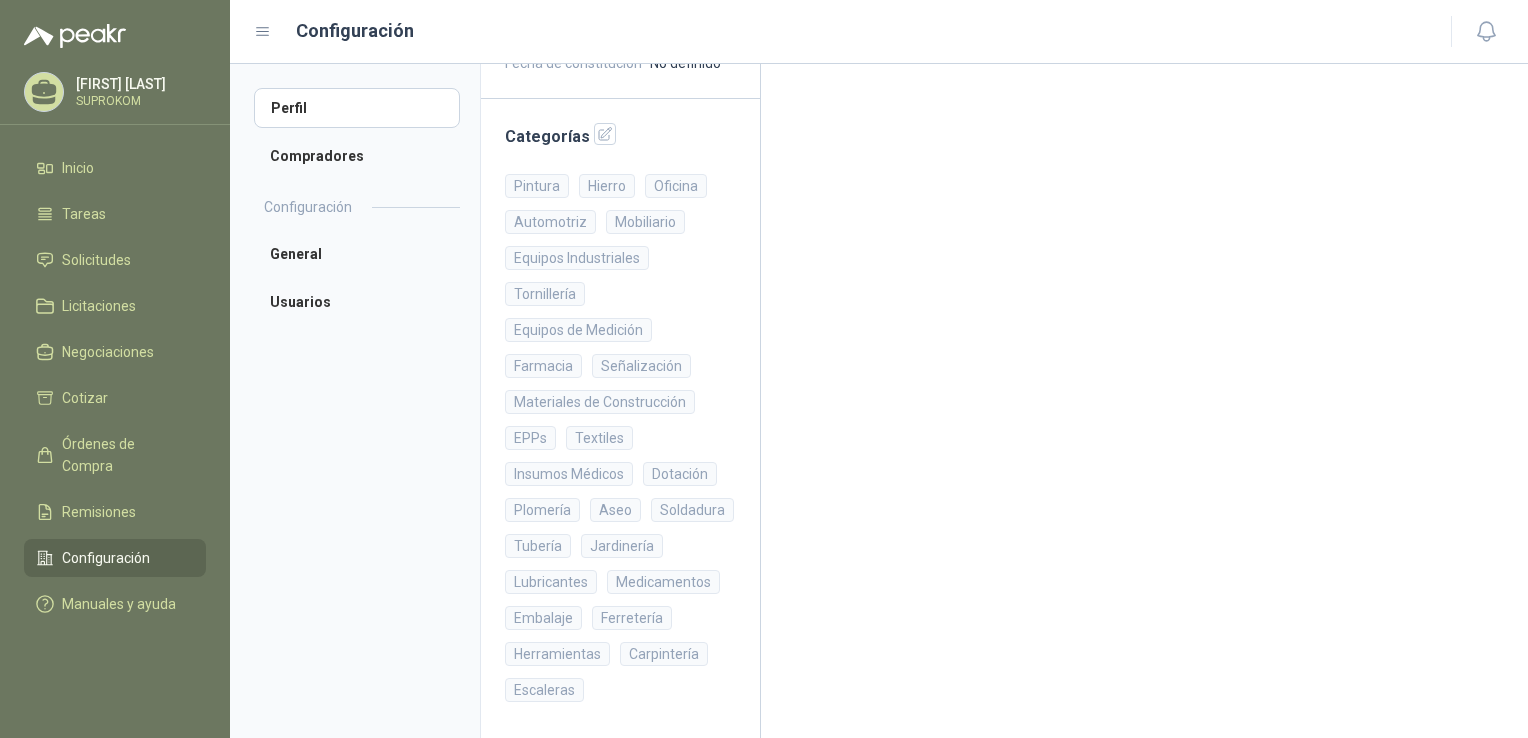 click on "Configuración" at bounding box center (115, 558) 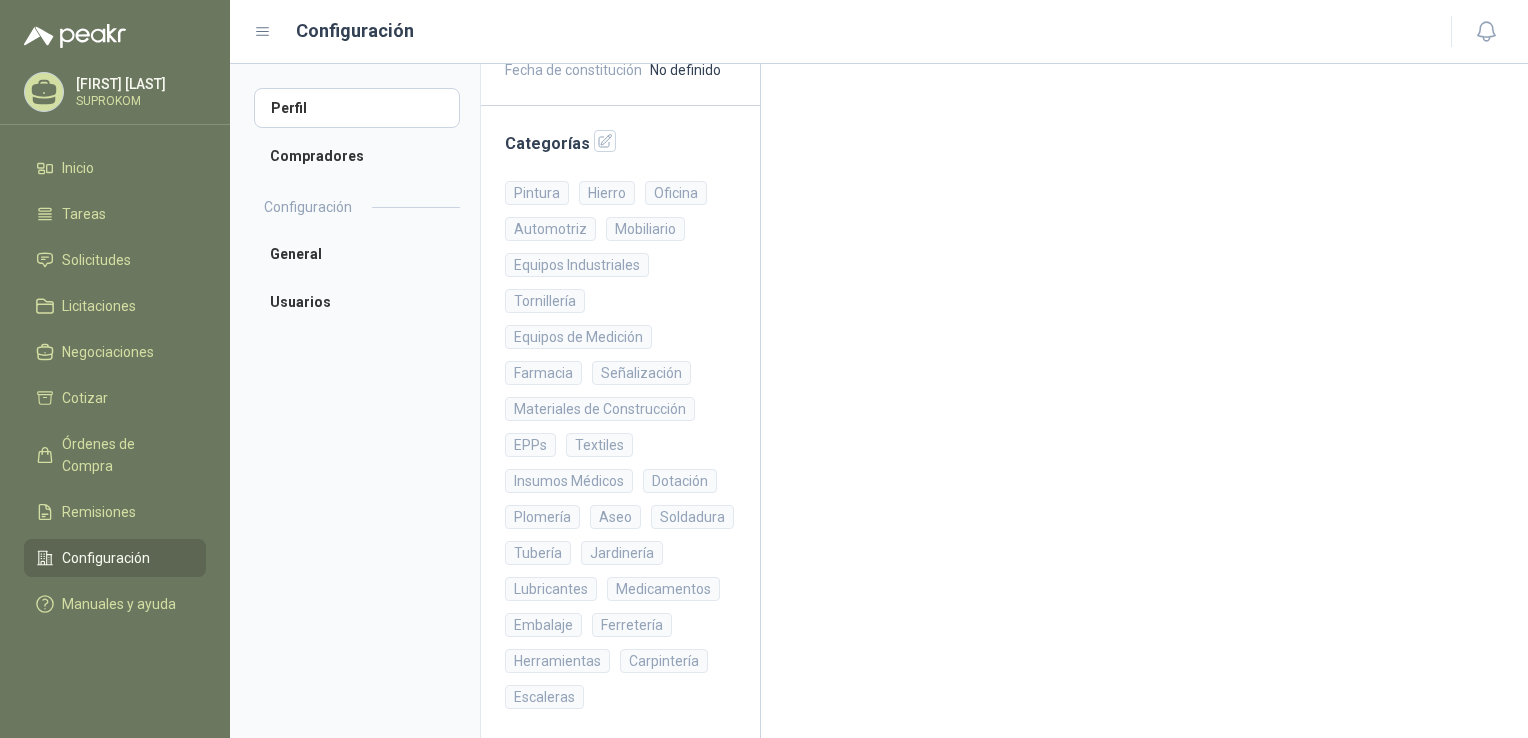 scroll, scrollTop: 420, scrollLeft: 0, axis: vertical 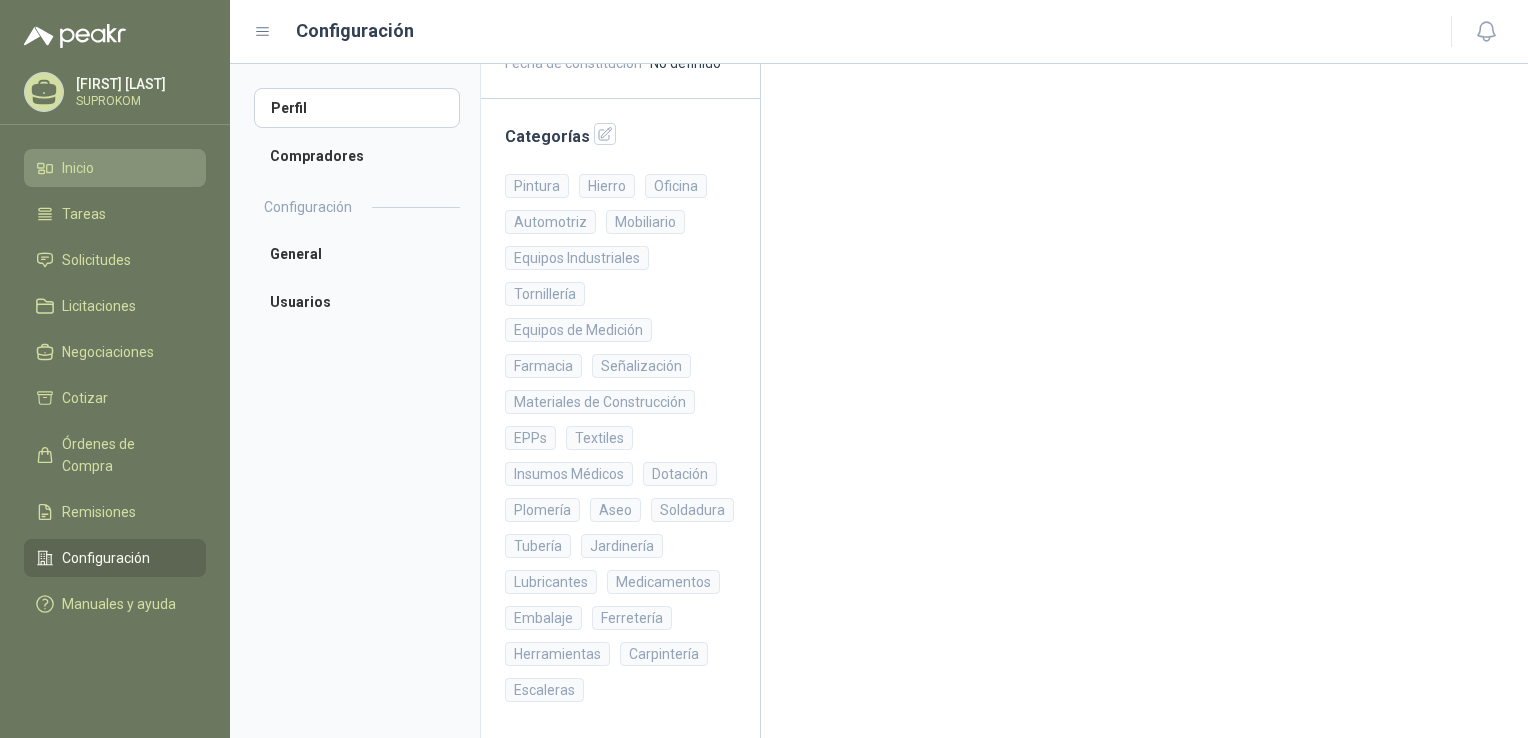 click on "Inicio" at bounding box center [115, 168] 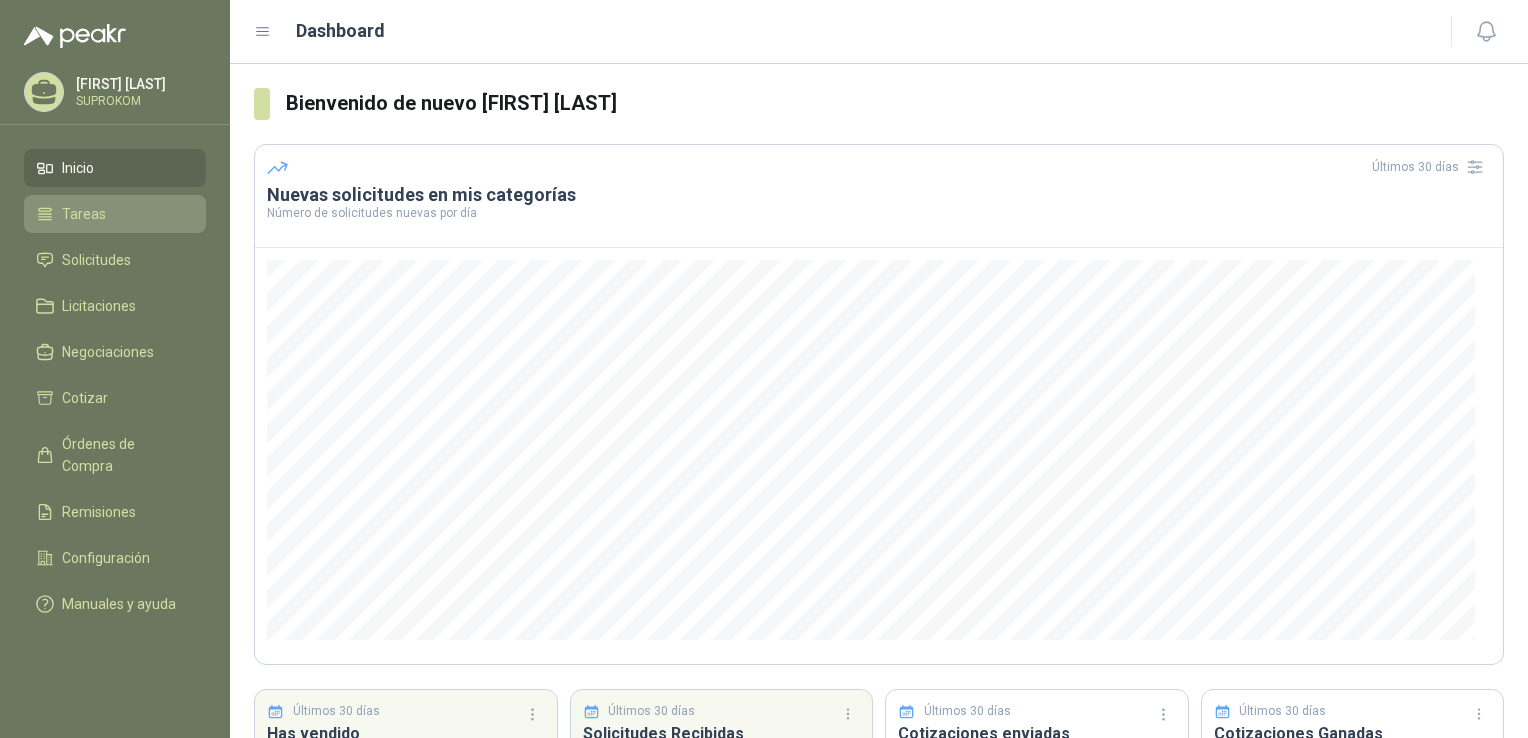 click on "Tareas" at bounding box center [115, 214] 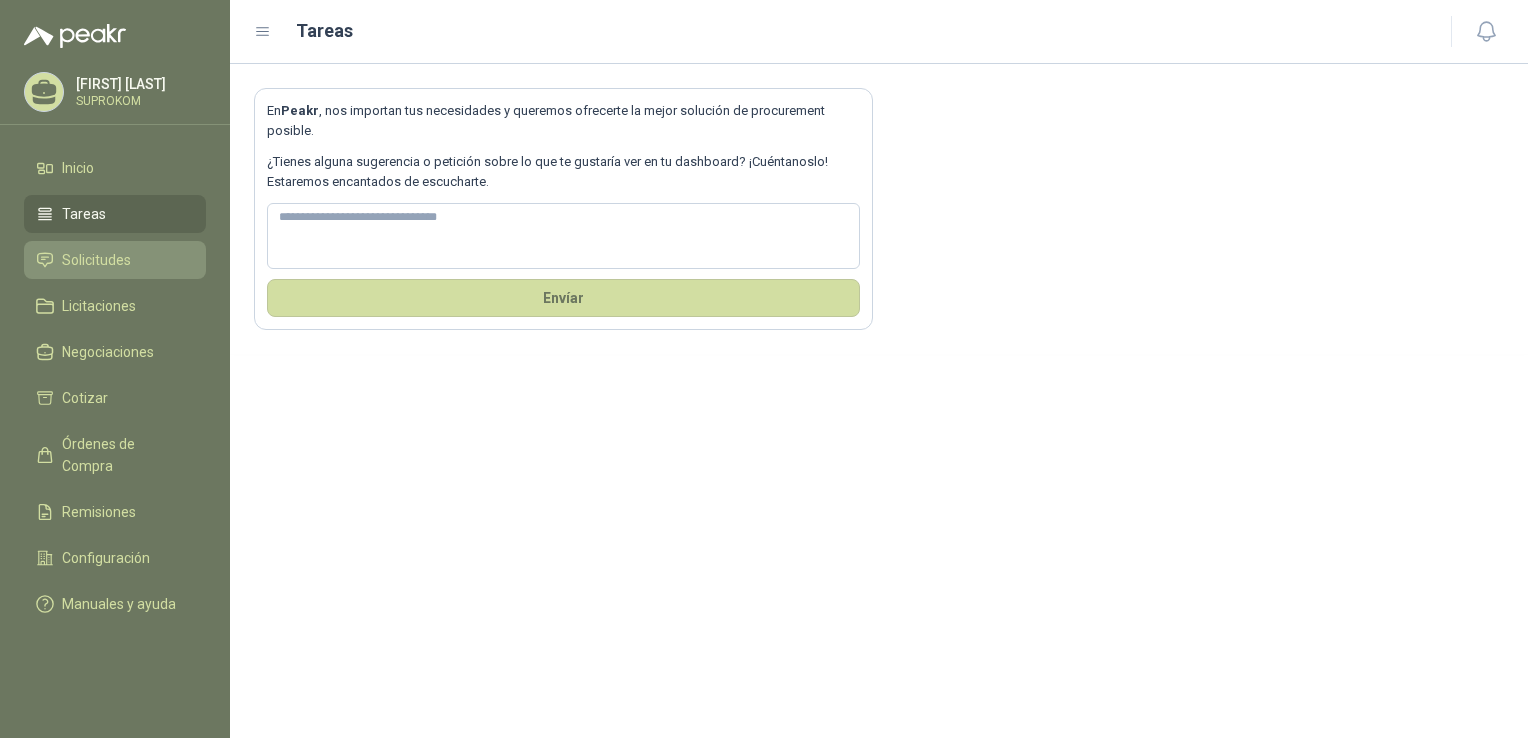 click on "Solicitudes" at bounding box center [96, 260] 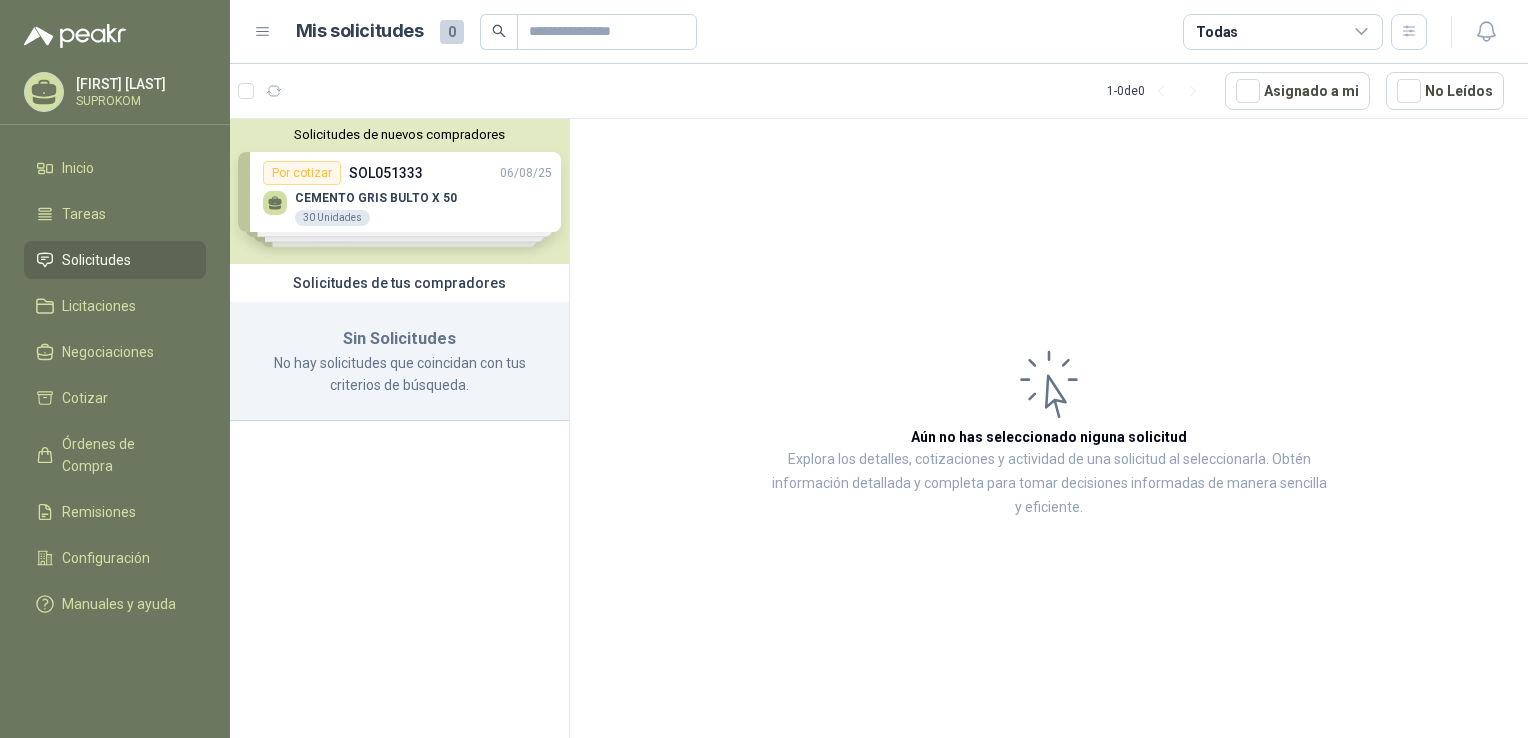 click on "Solicitudes de nuevos compradores Por cotizar SOL051333 06/08/25 CEMENTO GRIS BULTO X 50 30 Unidades Por cotizar SOL051332 06/08/25 ACT-BOMBA FUMIGADORA STHILL 1 Unidades Por cotizar SOL051330 06/08/25 DESINCRUSTANTE OXCIP X GALON 27 Unidades Por cotizar SOL051324 06/08/25 PULIDORA DEWALD 7" 2700W 8500 RPM 1 UND  ¿Quieres recibir cientos de solicitudes de compra como estas todos los días? Agenda una reunión" at bounding box center [399, 191] 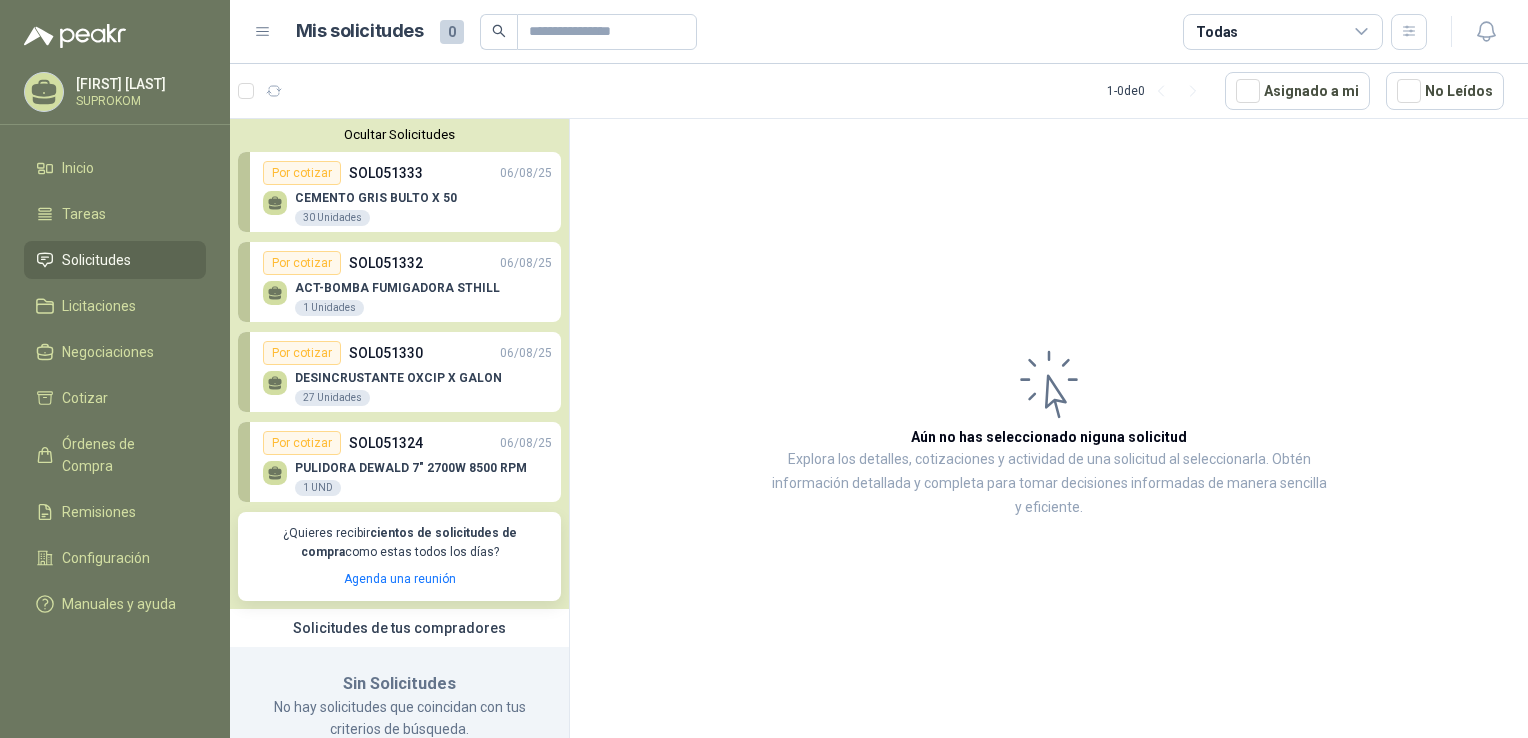 click on "Por cotizar" at bounding box center (302, 263) 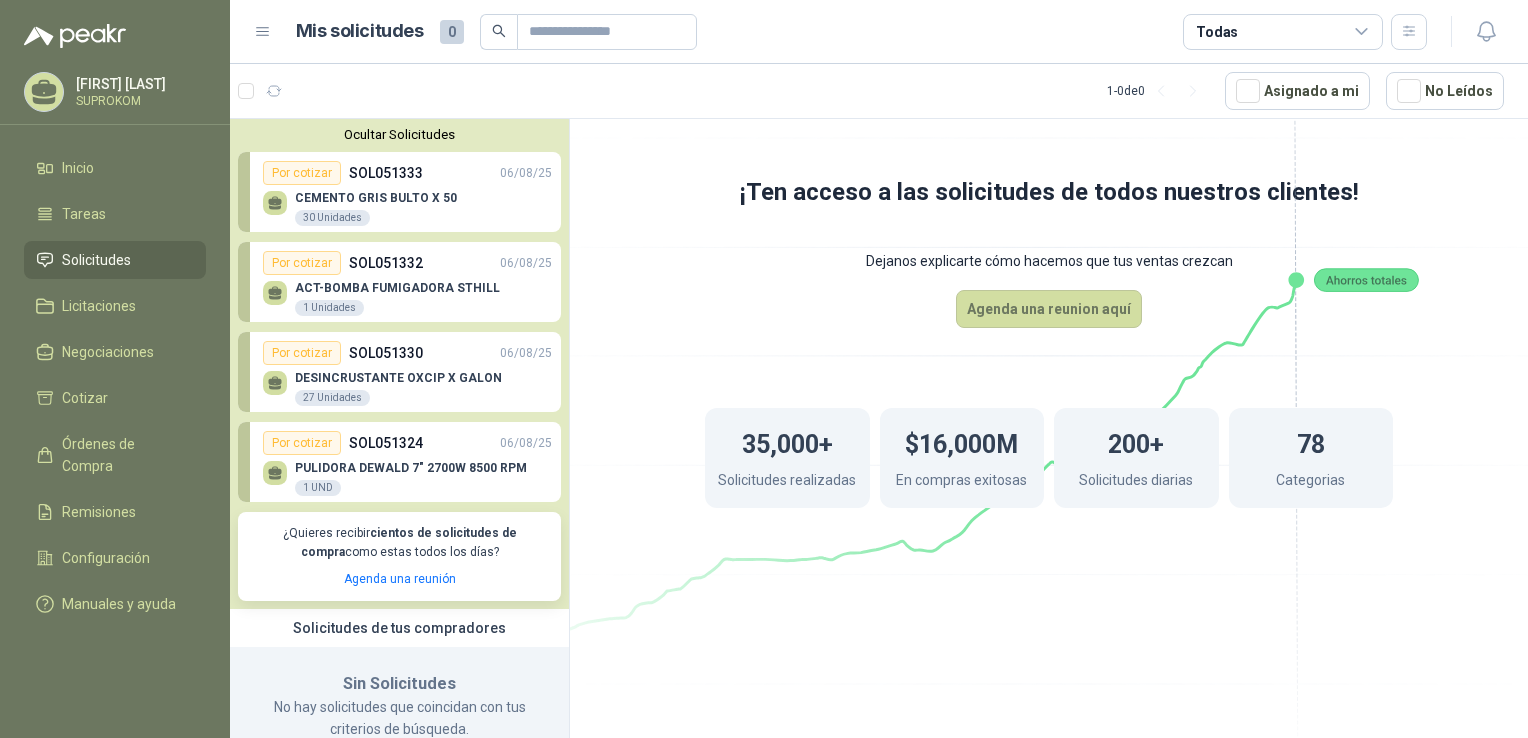 click on "DESINCRUSTANTE OXCIP X GALON" at bounding box center (398, 378) 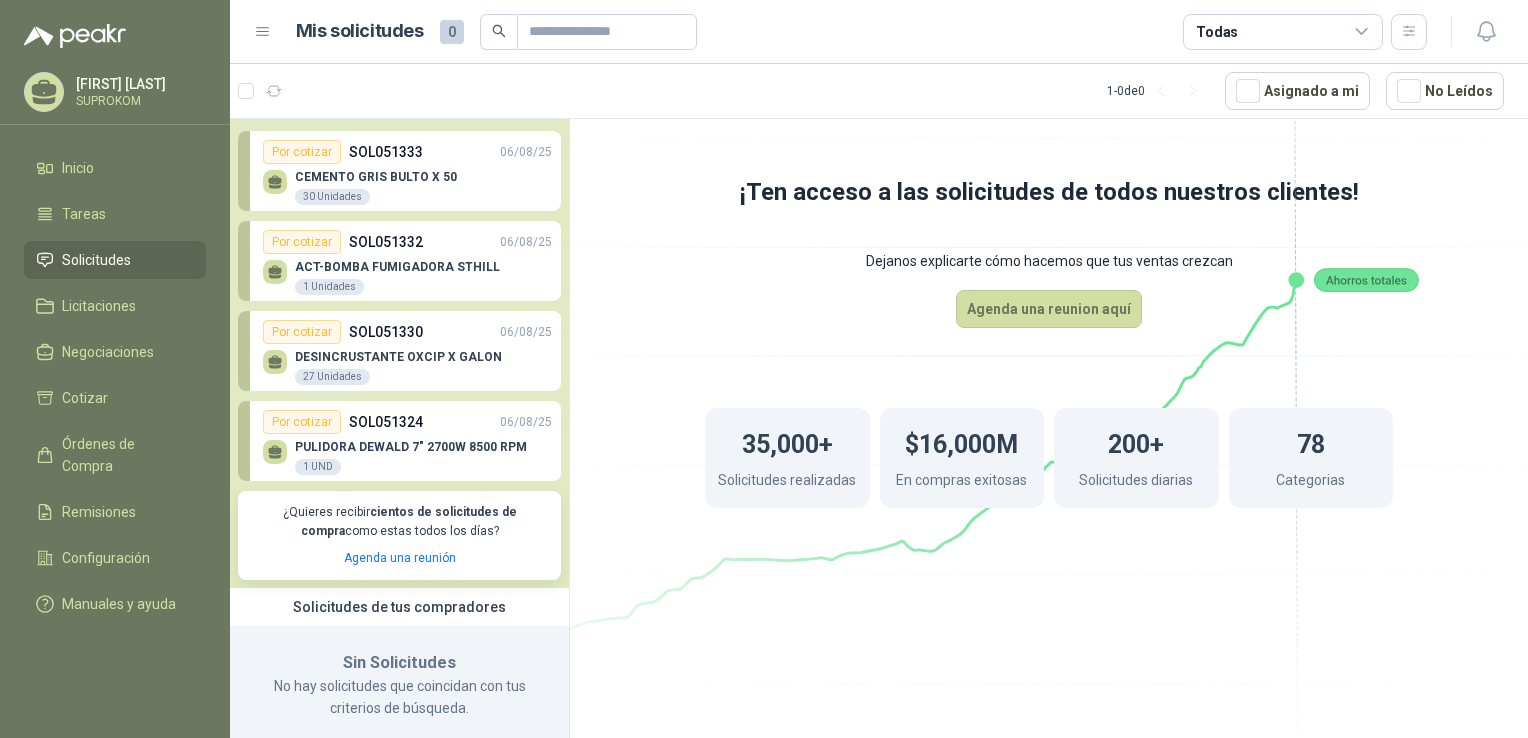 scroll, scrollTop: 48, scrollLeft: 0, axis: vertical 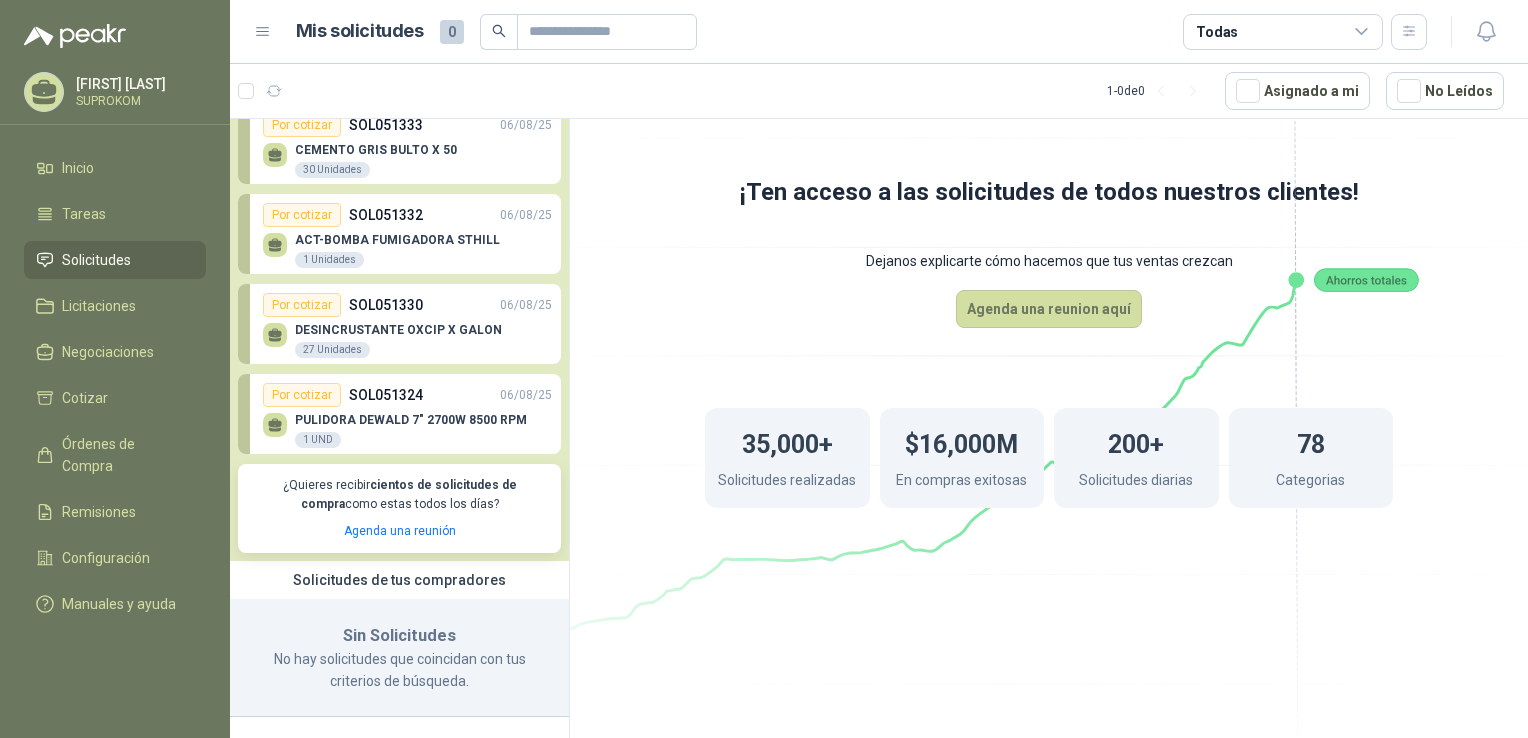 click on "PULIDORA DEWALD 7" 2700W 8500 RPM" at bounding box center (411, 420) 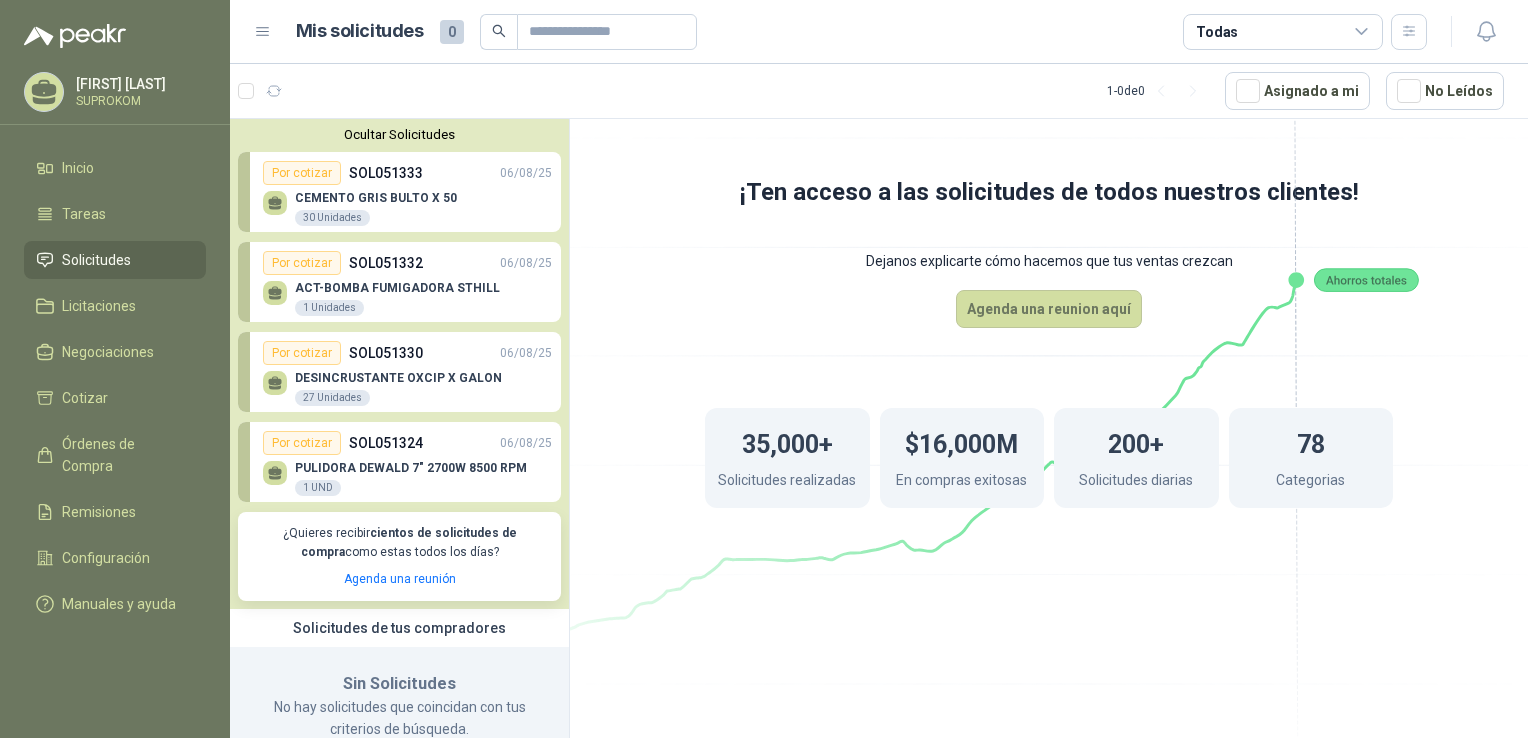 scroll, scrollTop: 48, scrollLeft: 0, axis: vertical 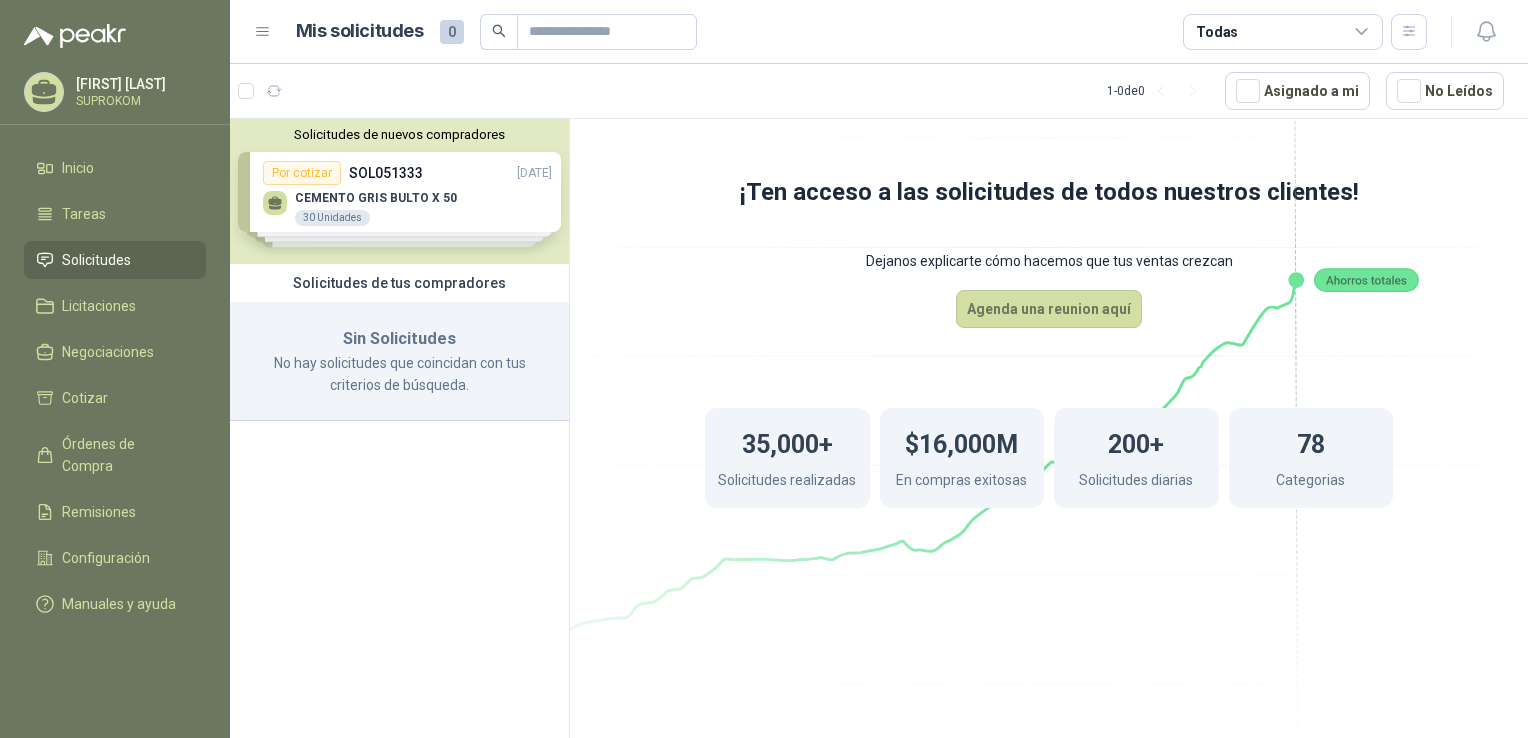 click on "Solicitudes de nuevos compradores Por cotizar SOL051333 06/08/25 CEMENTO GRIS BULTO X 50 30 Unidades Por cotizar SOL051332 06/08/25 ACT-BOMBA FUMIGADORA STHILL 1 Unidades Por cotizar SOL051330 06/08/25 DESINCRUSTANTE OXCIP X GALON 27 Unidades Por cotizar SOL051324 06/08/25 PULIDORA DEWALD 7" 2700W 8500 RPM 1 UND  ¿Quieres recibir cientos de solicitudes de compra como estas todos los días? Agenda una reunión" at bounding box center (399, 191) 